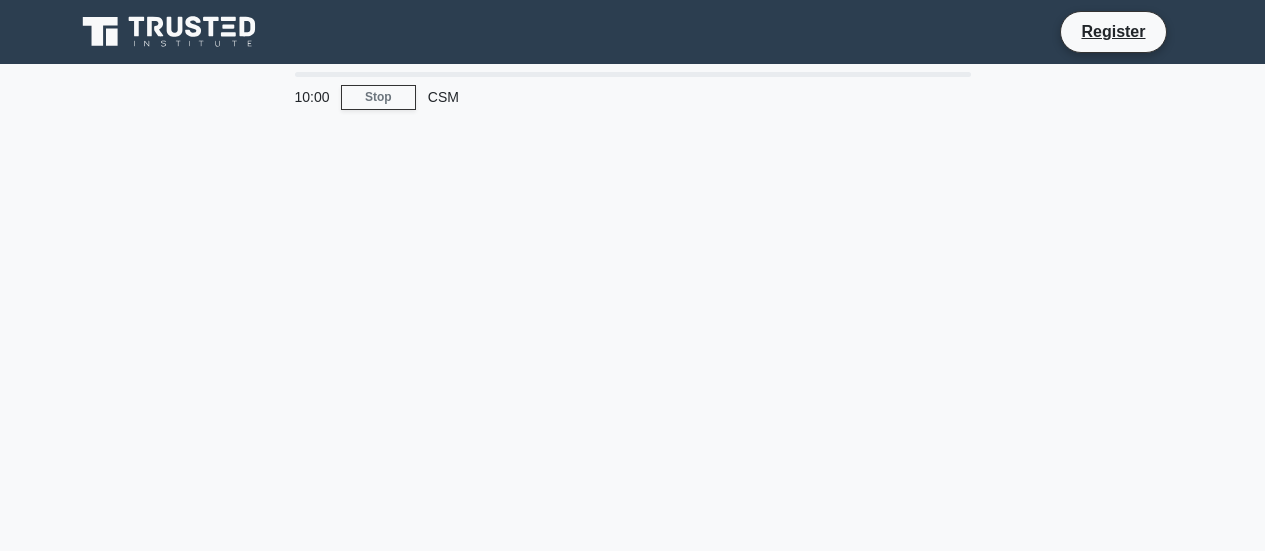 scroll, scrollTop: 0, scrollLeft: 0, axis: both 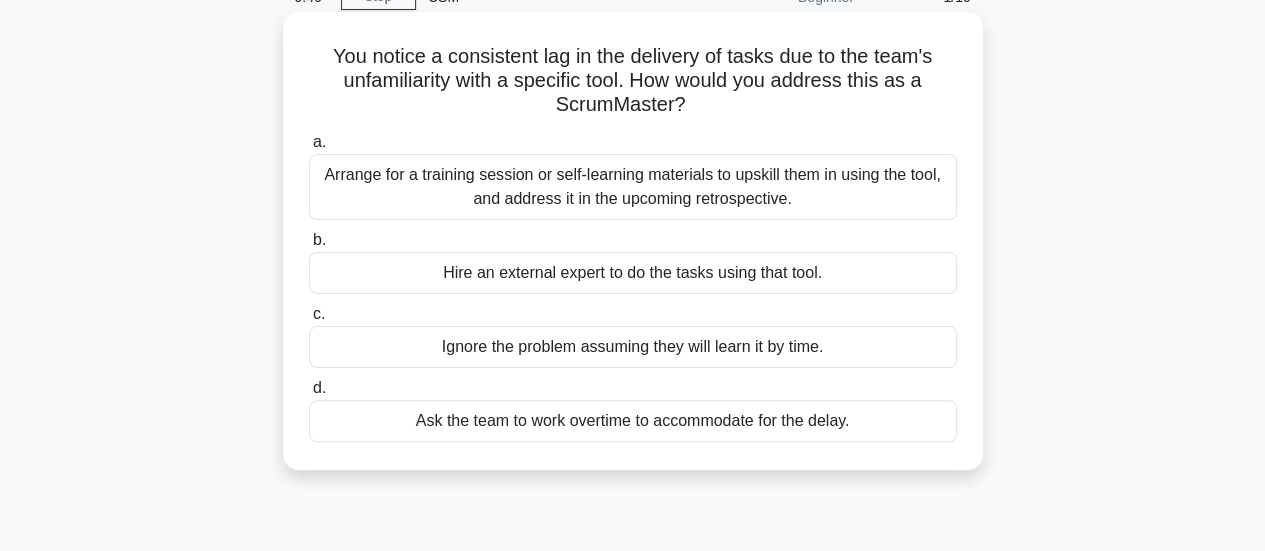 click on "Arrange for a training session or self-learning materials to upskill them in using the tool, and address it in the upcoming retrospective." at bounding box center [633, 187] 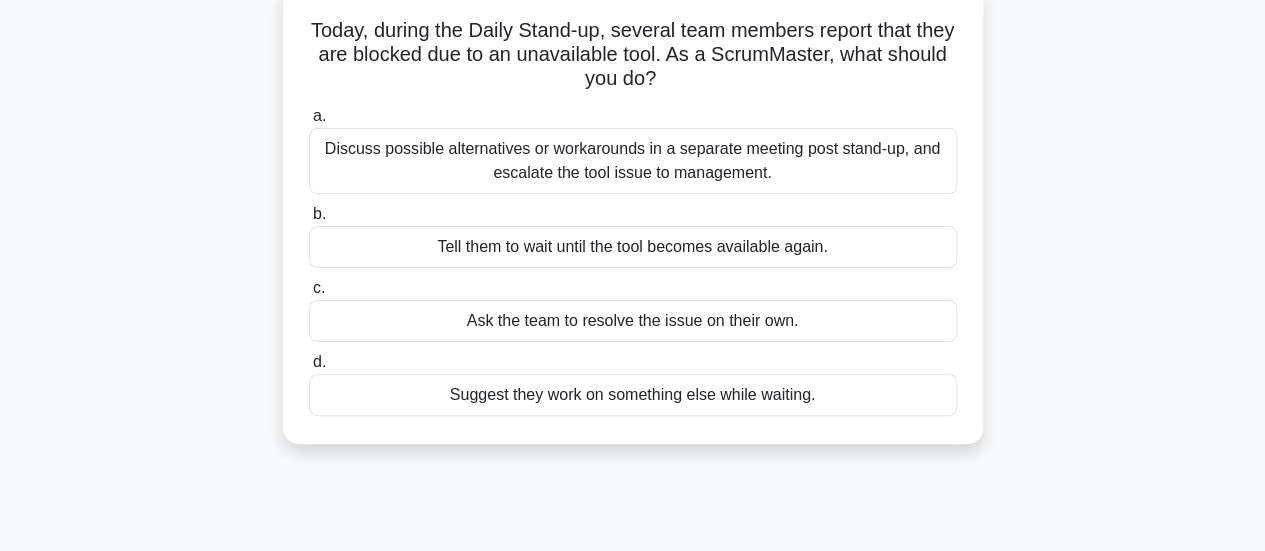 scroll, scrollTop: 100, scrollLeft: 0, axis: vertical 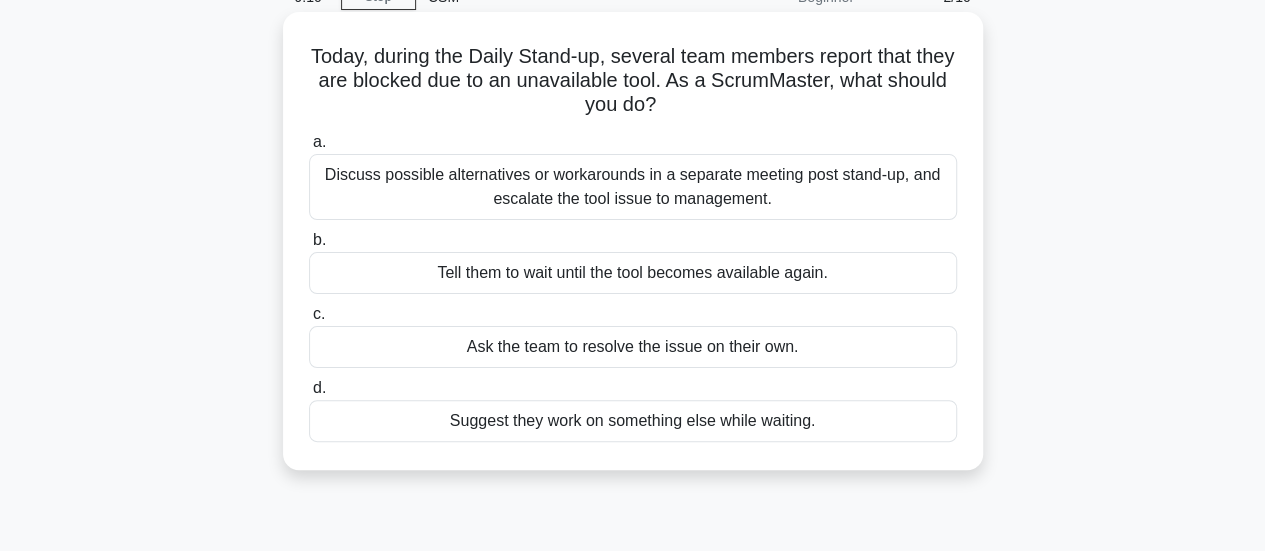click on "Discuss possible alternatives or workarounds in a separate meeting post stand-up, and escalate the tool issue to management." at bounding box center [633, 187] 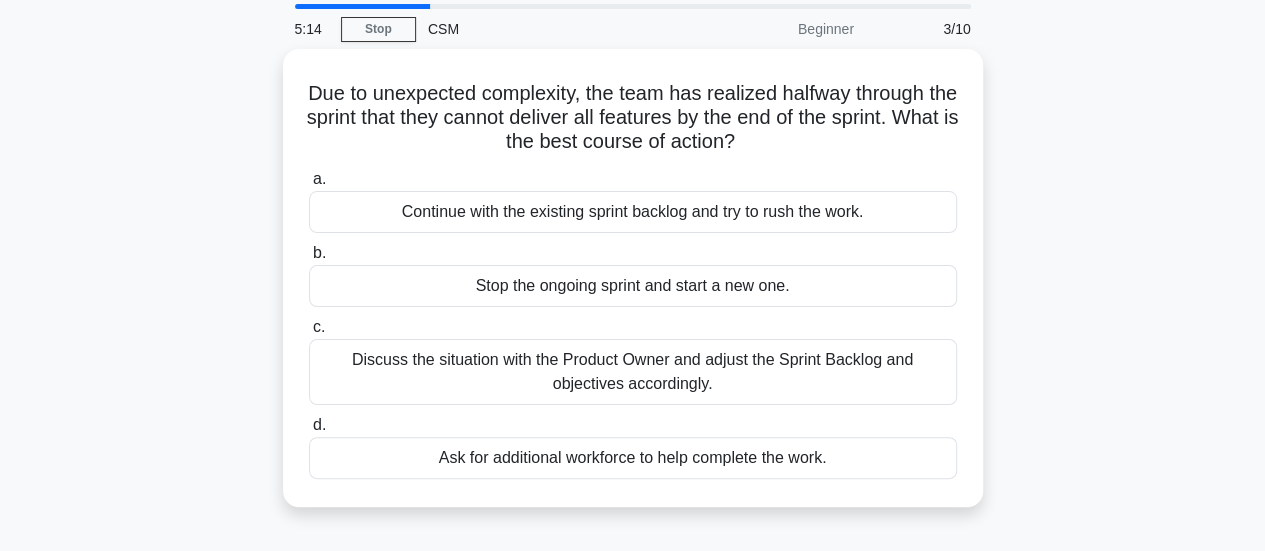 scroll, scrollTop: 100, scrollLeft: 0, axis: vertical 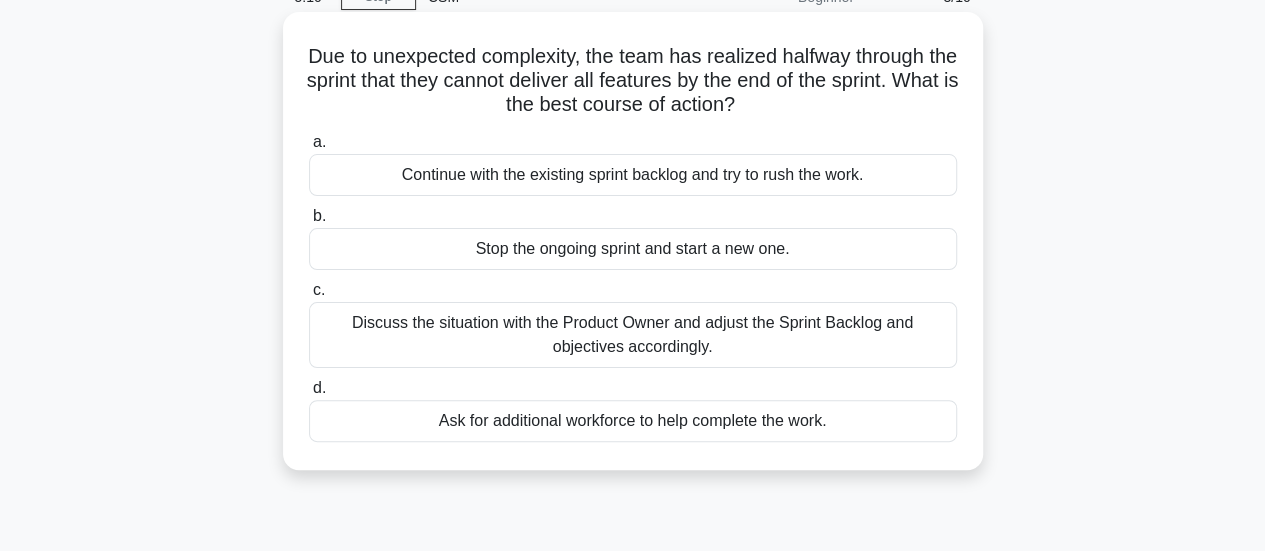 click on "Discuss the situation with the Product Owner and adjust the Sprint Backlog and objectives accordingly." at bounding box center [633, 335] 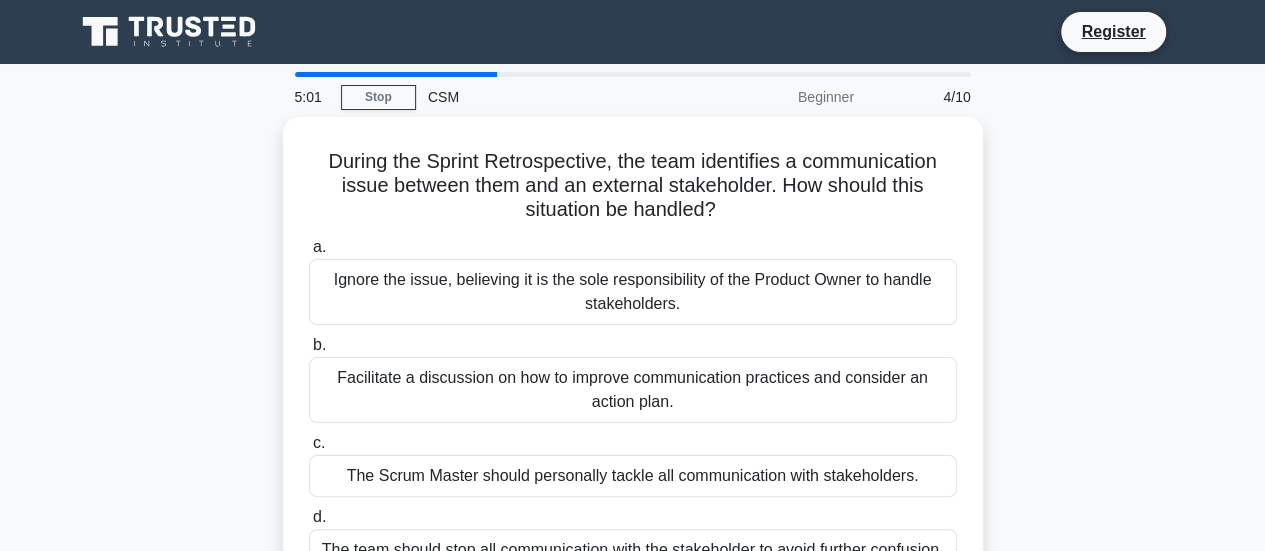 scroll, scrollTop: 100, scrollLeft: 0, axis: vertical 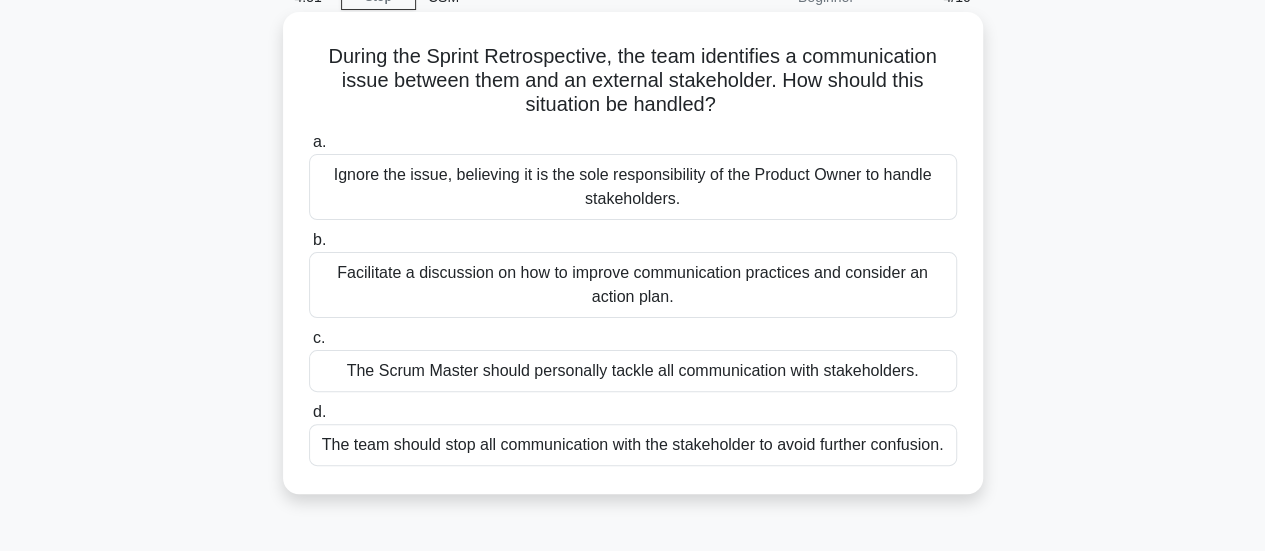 click on "Facilitate a discussion on how to improve communication practices and consider an action plan." at bounding box center (633, 285) 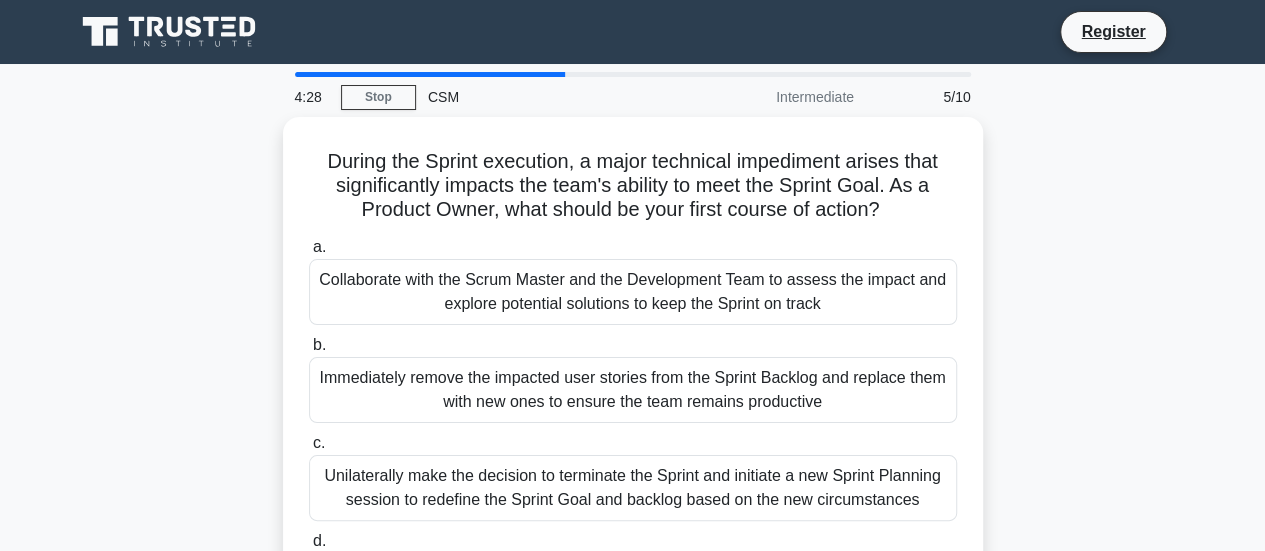 scroll, scrollTop: 100, scrollLeft: 0, axis: vertical 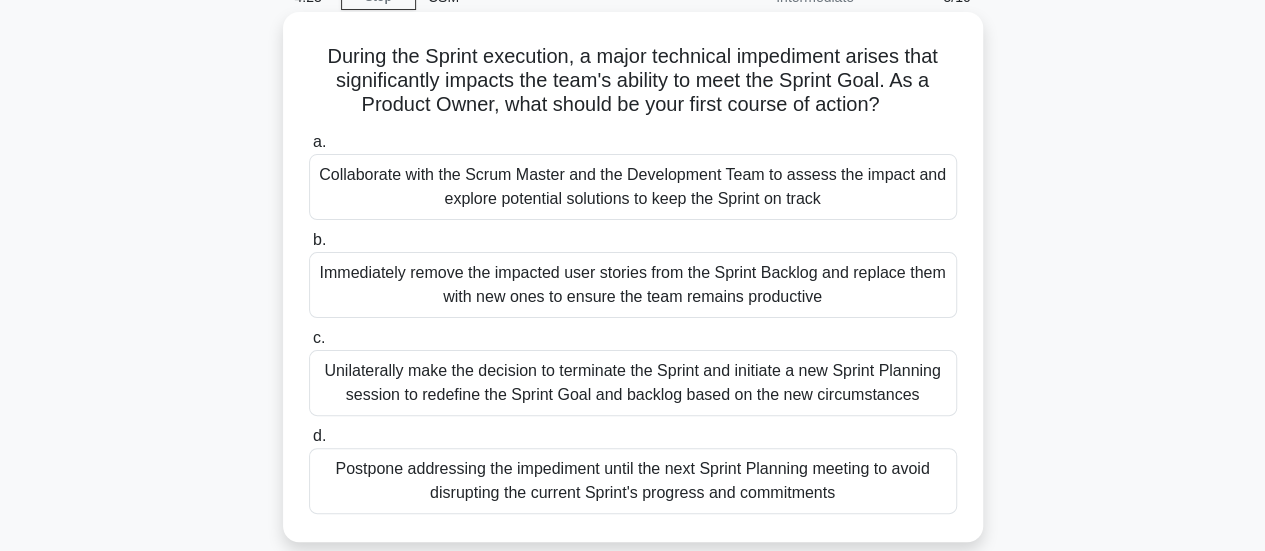 click on "Collaborate with the Scrum Master and the Development Team to assess the impact and explore potential solutions to keep the Sprint on track" at bounding box center (633, 187) 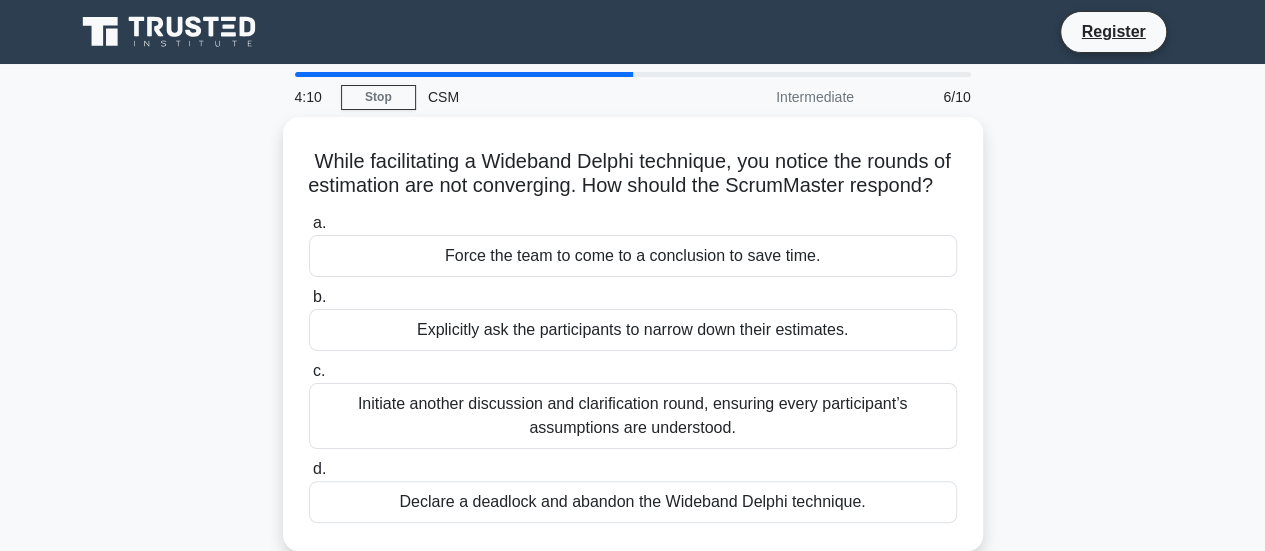 scroll, scrollTop: 100, scrollLeft: 0, axis: vertical 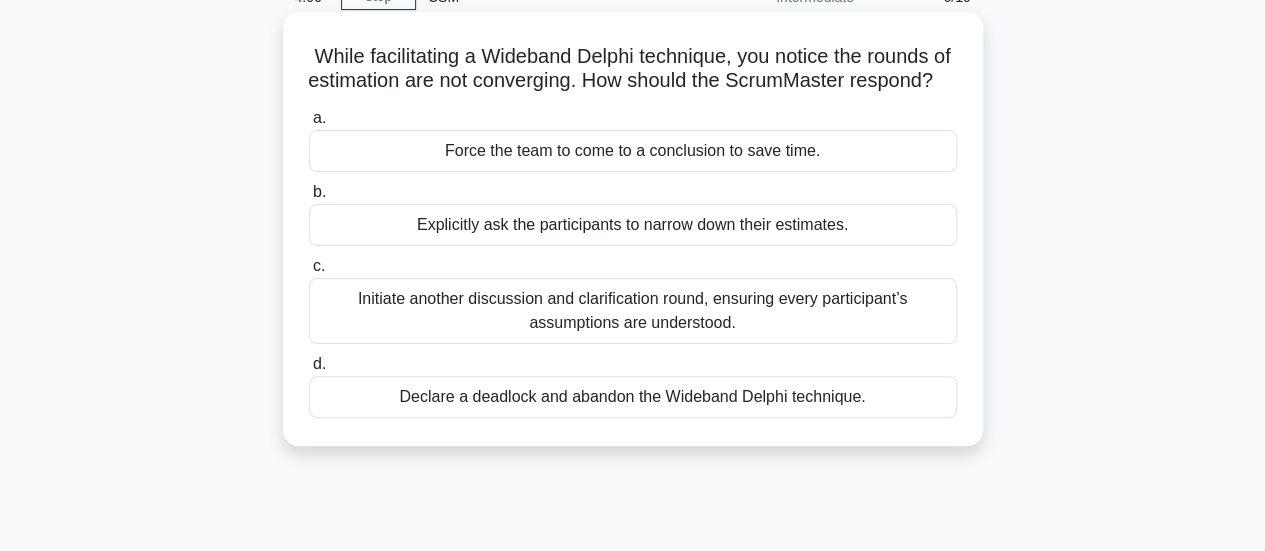 click on "Initiate another discussion and clarification round, ensuring every participant’s assumptions are understood." at bounding box center [633, 311] 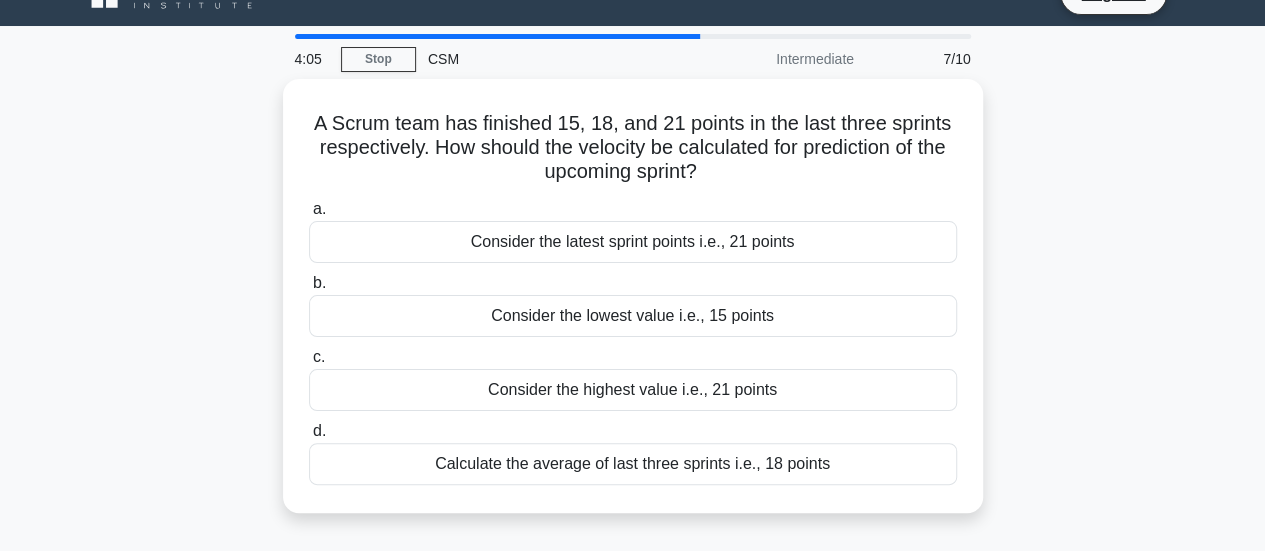 scroll, scrollTop: 0, scrollLeft: 0, axis: both 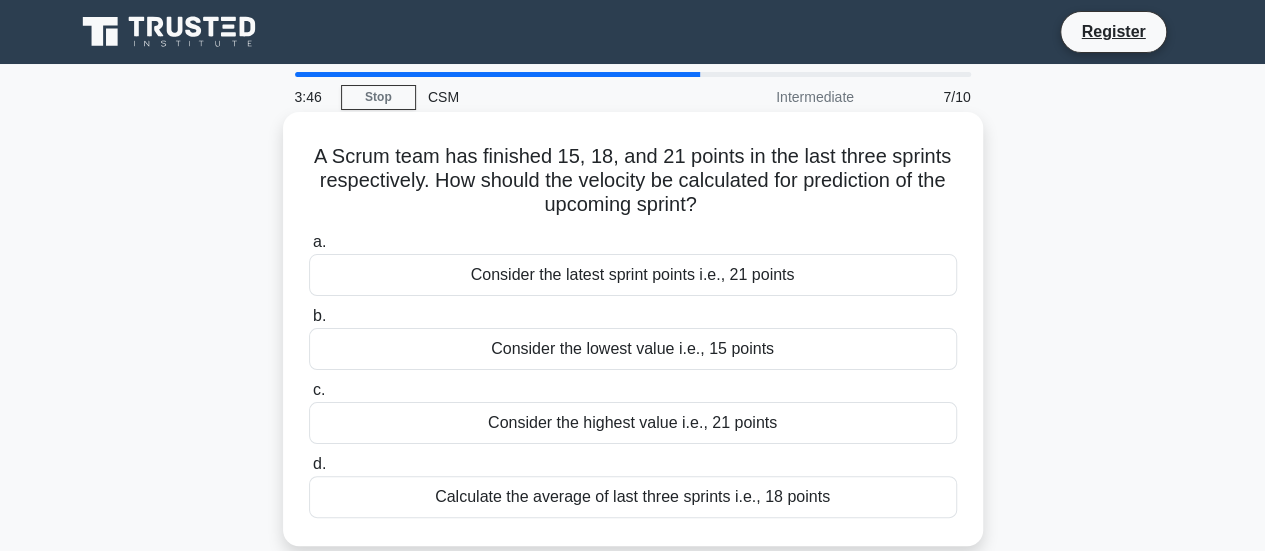 click on "Consider the lowest value i.e., 15 points" at bounding box center (633, 349) 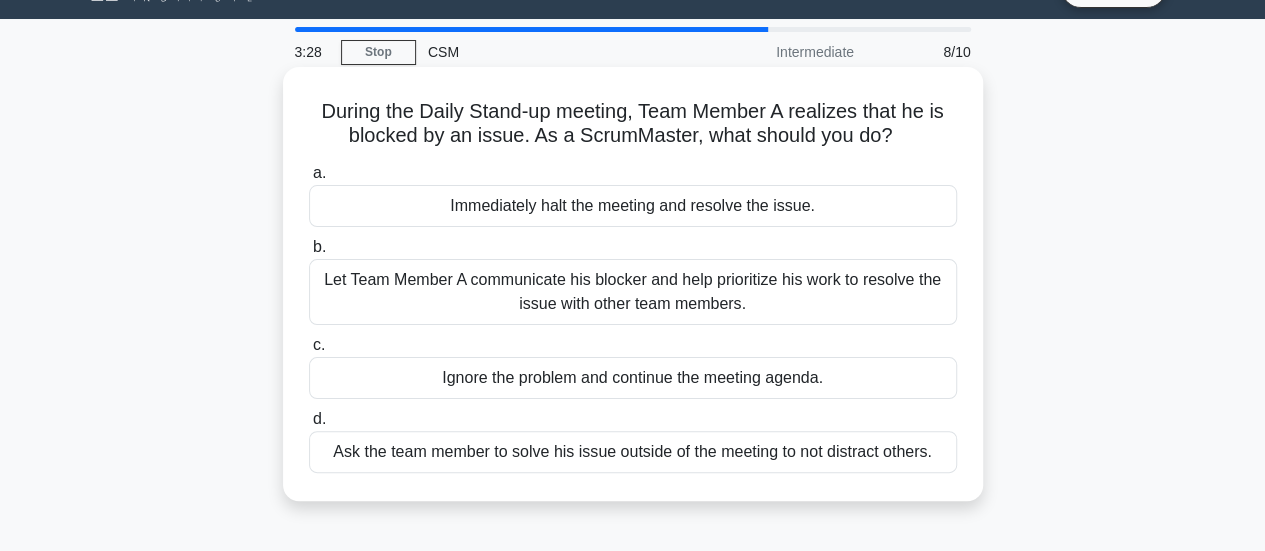 scroll, scrollTop: 0, scrollLeft: 0, axis: both 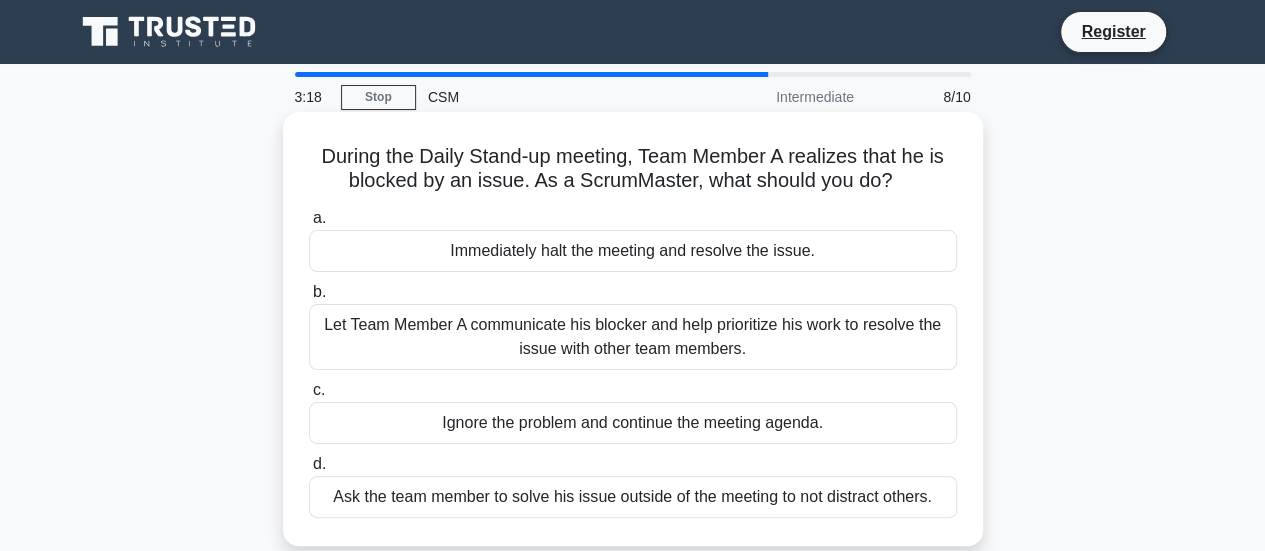 click on "Let Team Member A communicate his blocker and help prioritize his work to resolve the issue with other team members." at bounding box center [633, 337] 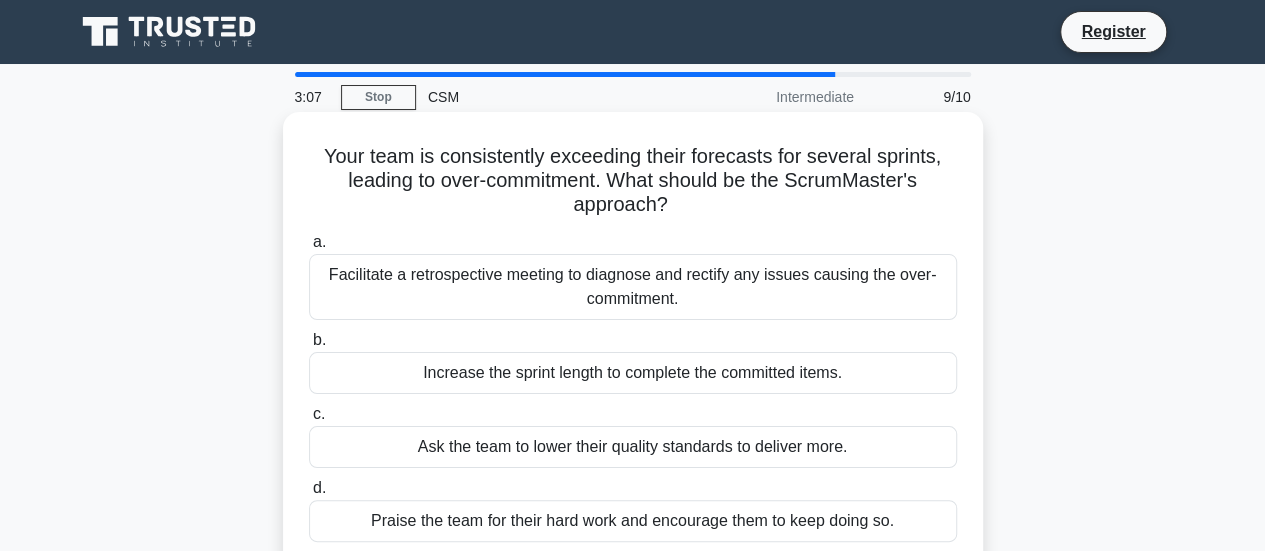 scroll, scrollTop: 100, scrollLeft: 0, axis: vertical 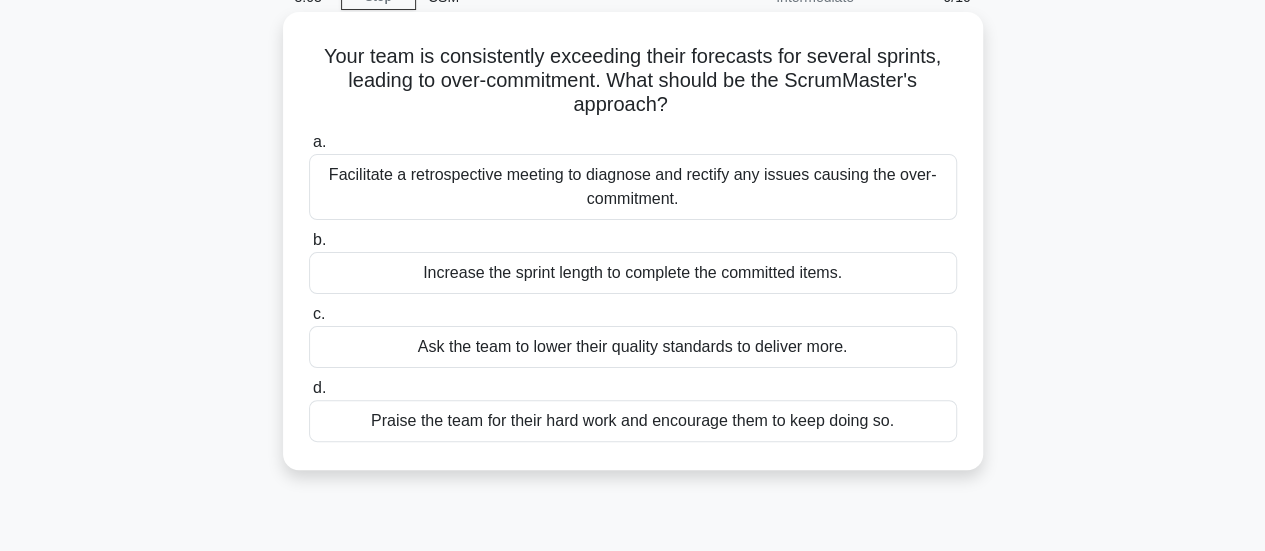click on "Facilitate a retrospective meeting to diagnose and rectify any issues causing the over-commitment." at bounding box center [633, 187] 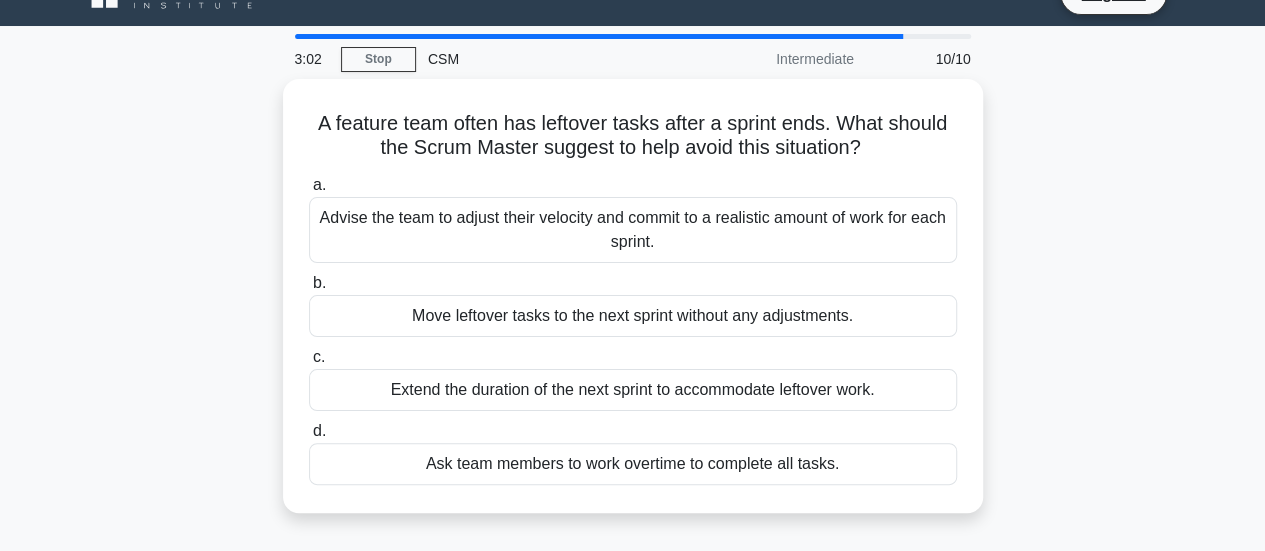 scroll, scrollTop: 0, scrollLeft: 0, axis: both 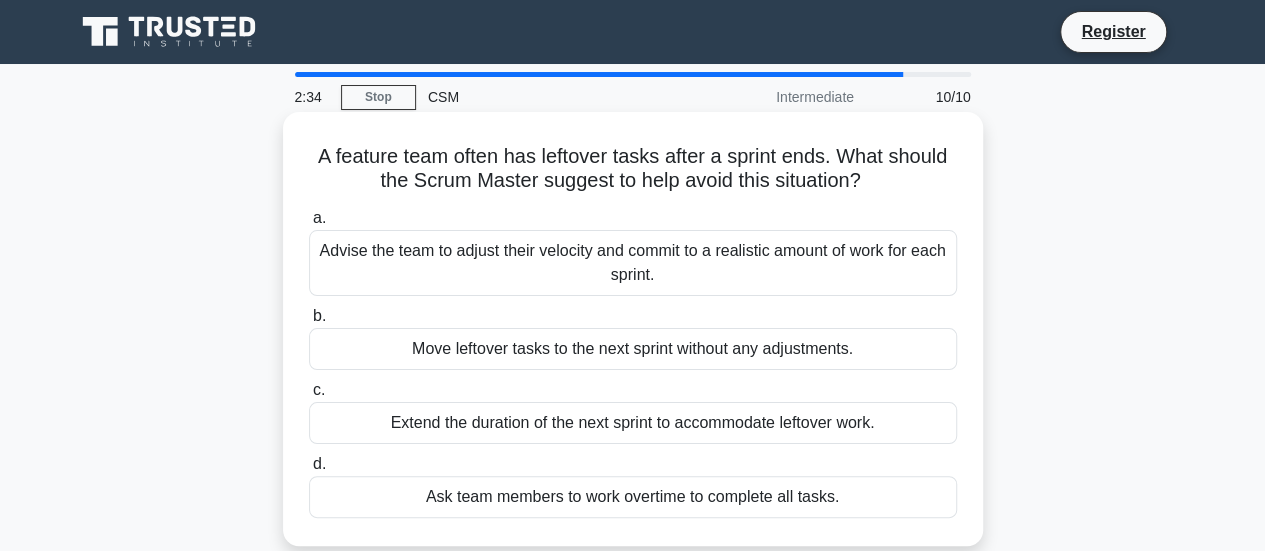 click on "Advise the team to adjust their velocity and commit to a realistic amount of work for each sprint." at bounding box center [633, 263] 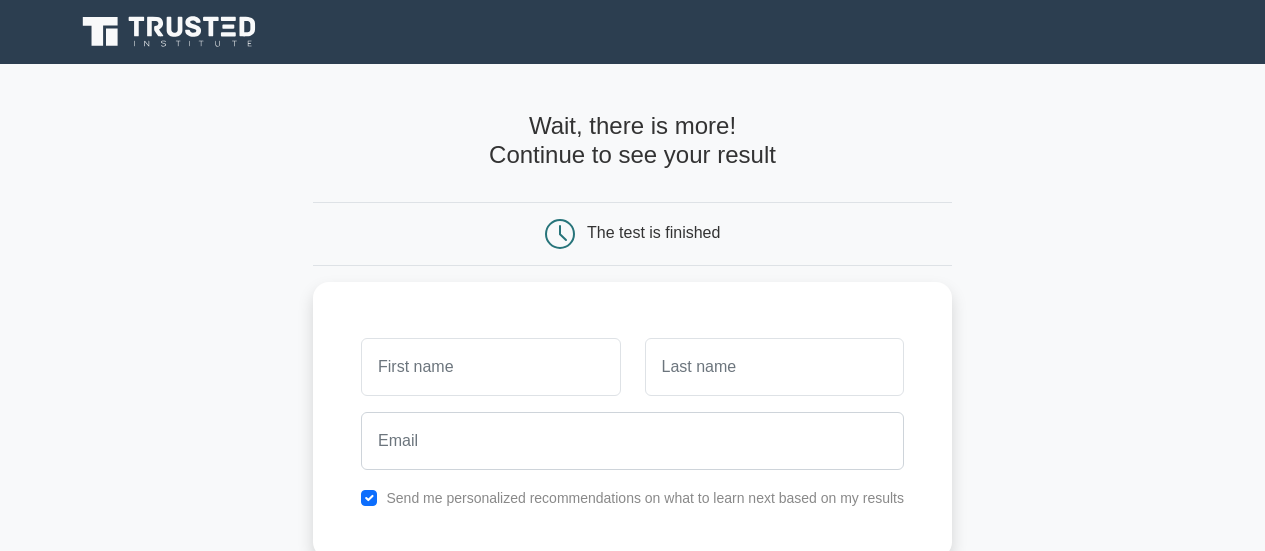 scroll, scrollTop: 400, scrollLeft: 0, axis: vertical 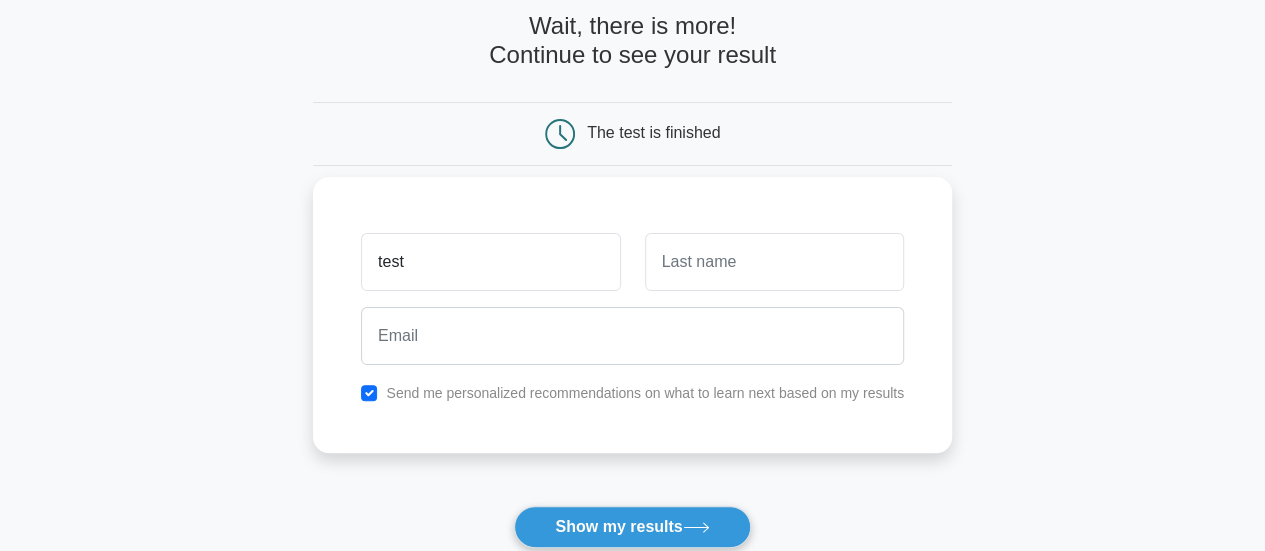 type on "test" 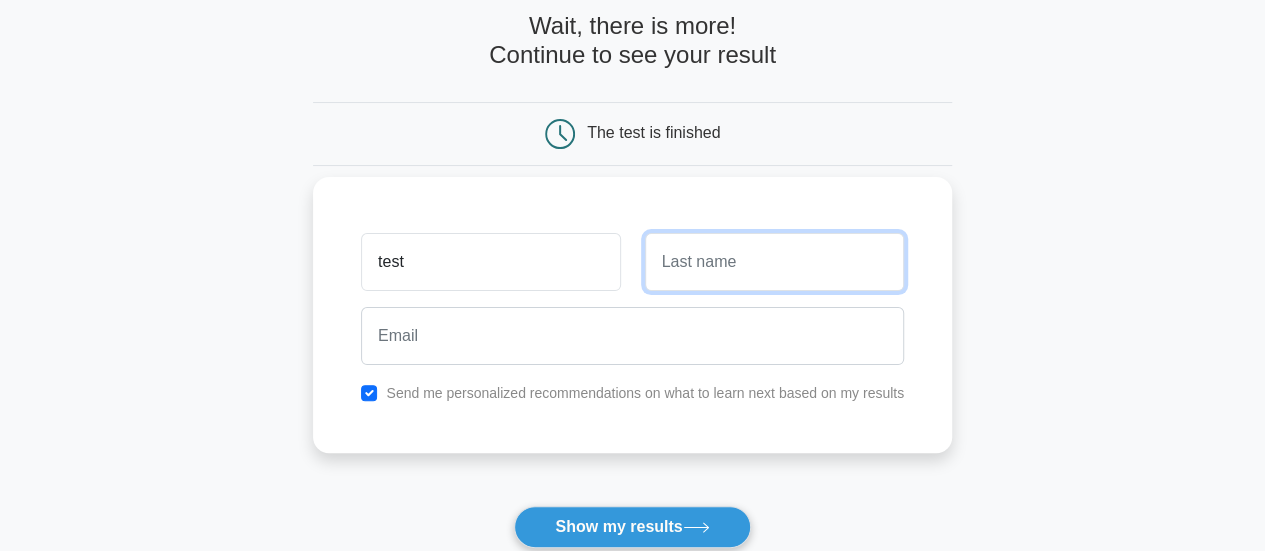 click at bounding box center (774, 262) 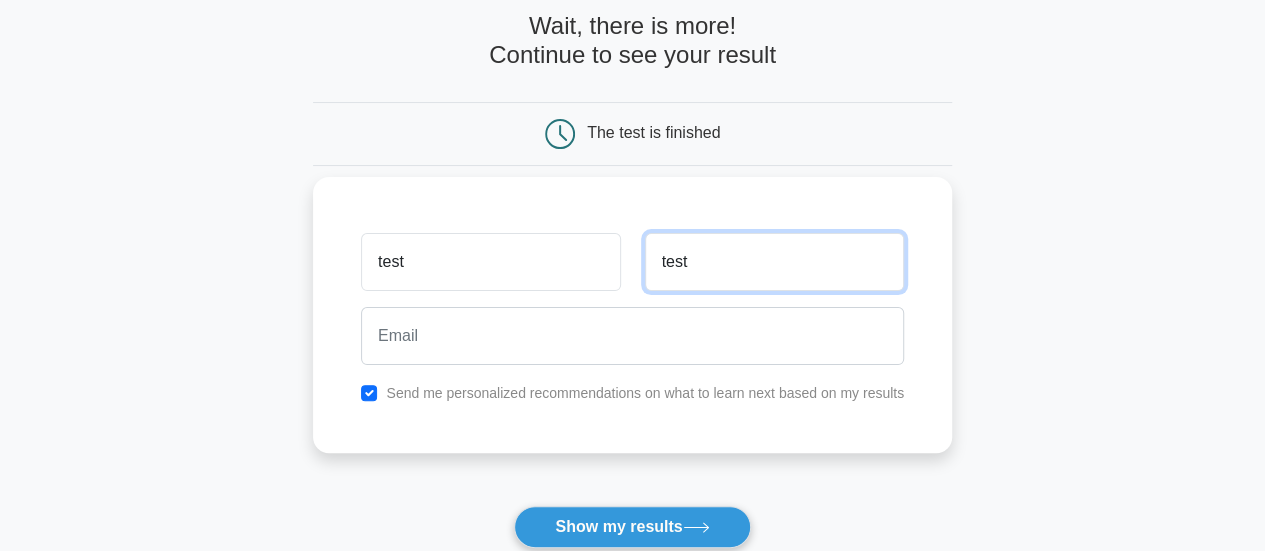 type on "test" 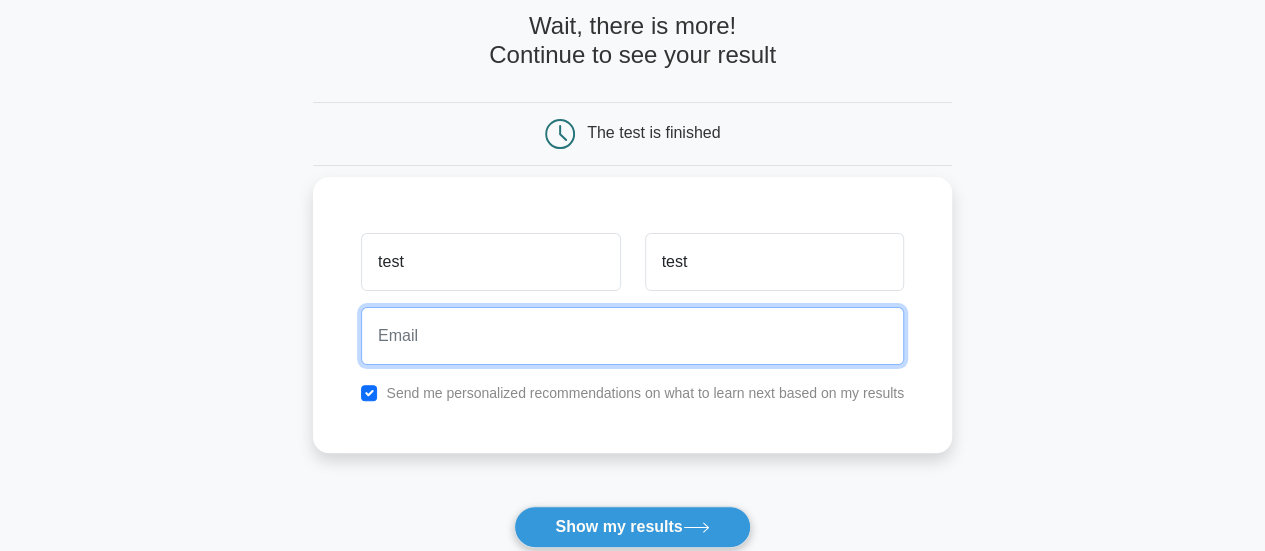 click at bounding box center [632, 336] 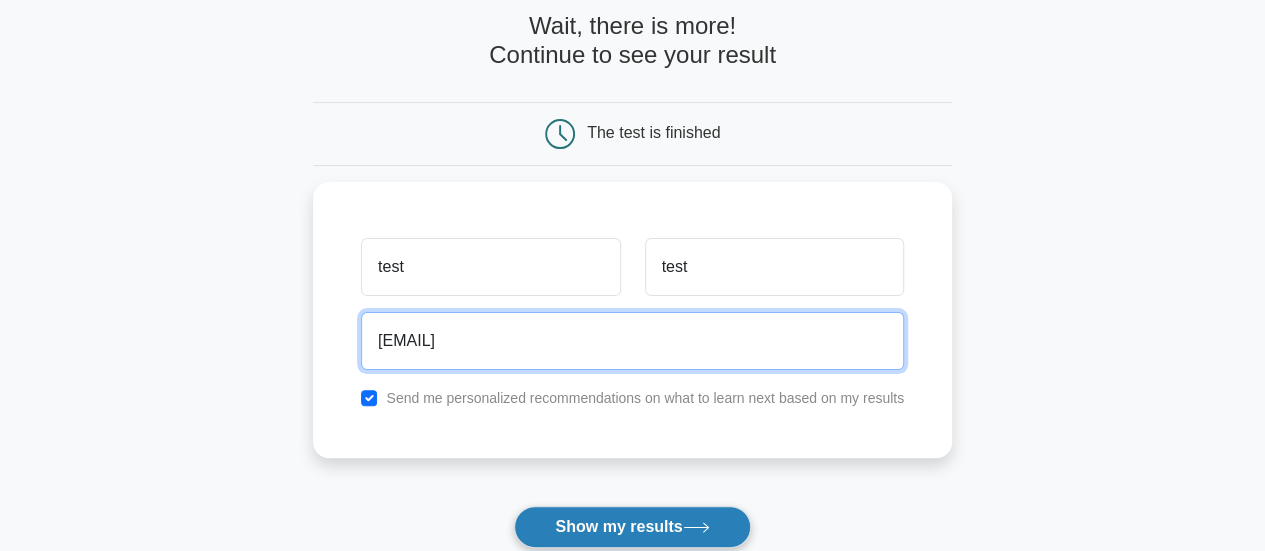 type on "test@test.com" 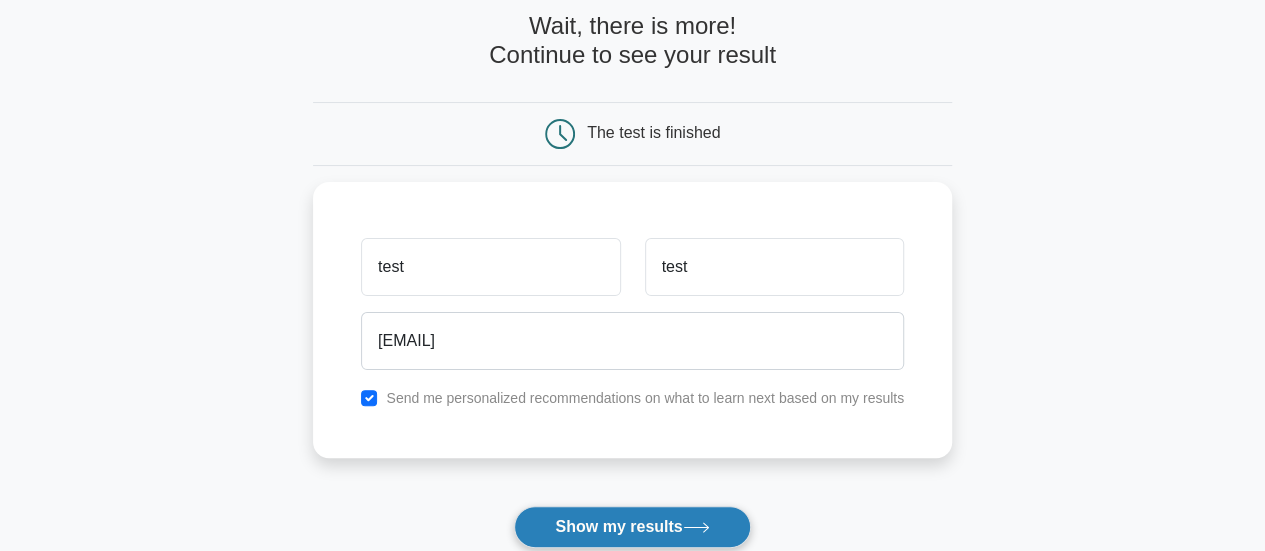 click on "Show my results" at bounding box center (632, 527) 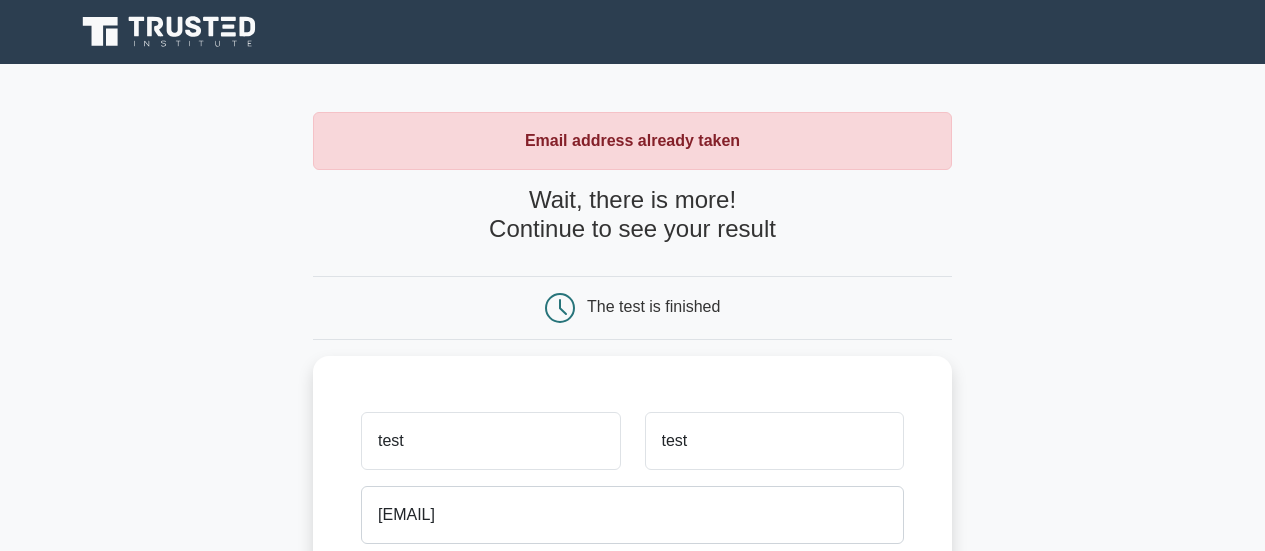 scroll, scrollTop: 0, scrollLeft: 0, axis: both 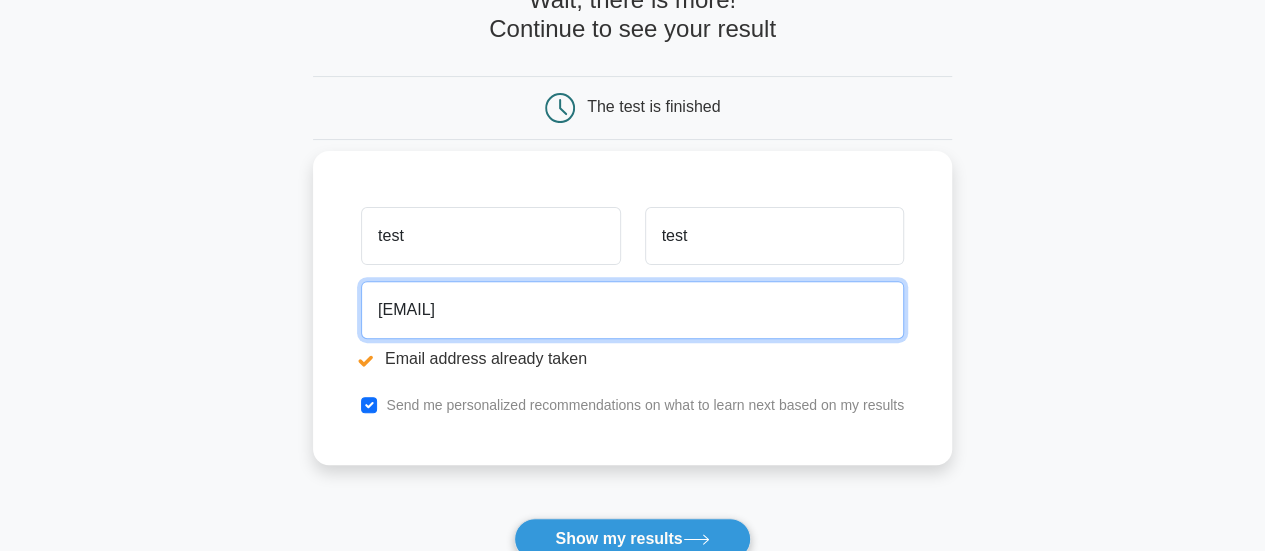 click on "test@test.com" at bounding box center (632, 310) 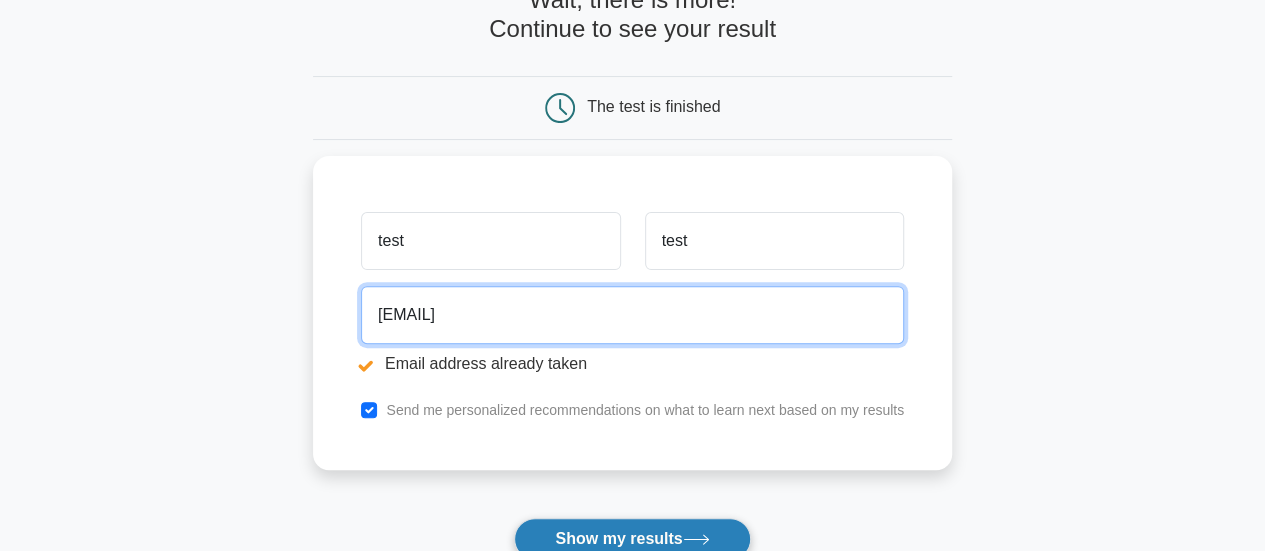 type on "test457@test.com" 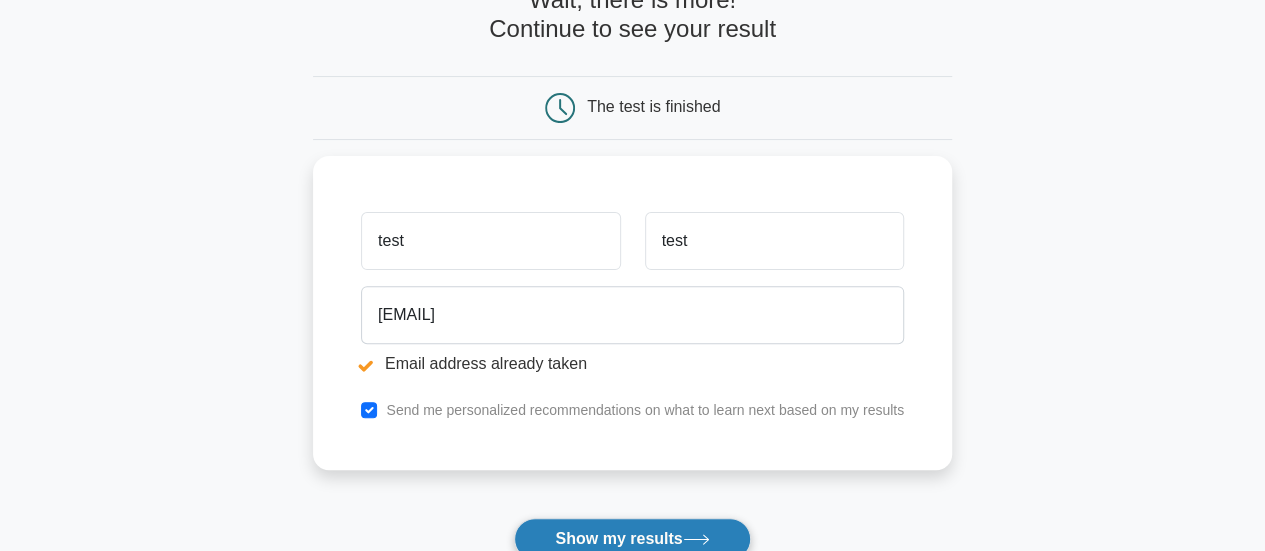 click on "Show my results" at bounding box center [632, 539] 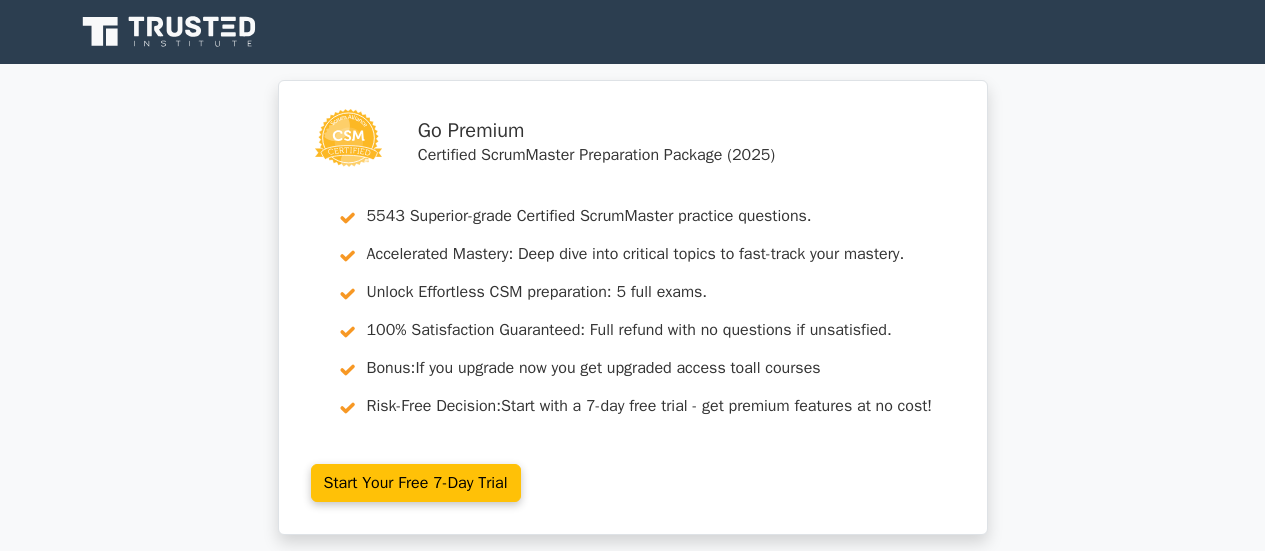 scroll, scrollTop: 0, scrollLeft: 0, axis: both 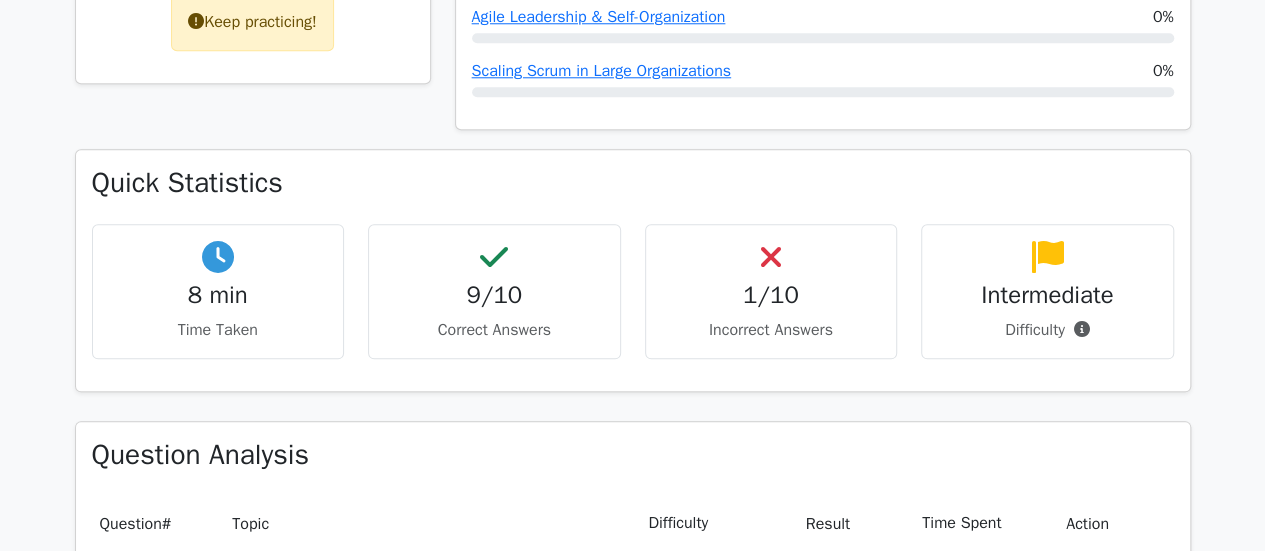 click on "1/10" at bounding box center (771, 295) 